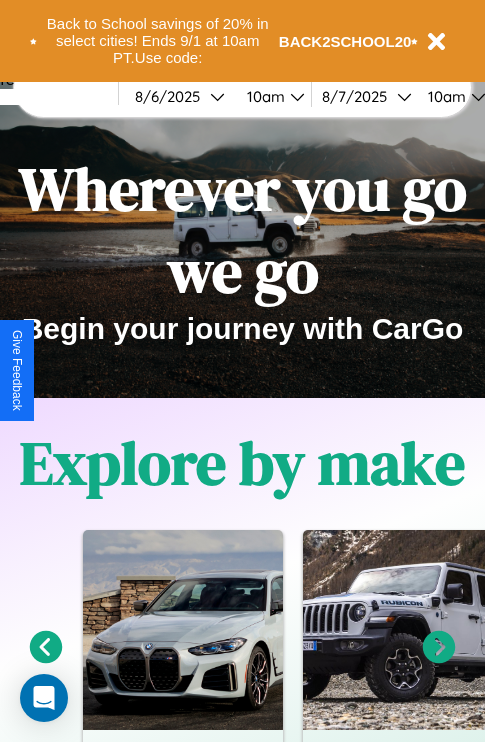 scroll, scrollTop: 308, scrollLeft: 0, axis: vertical 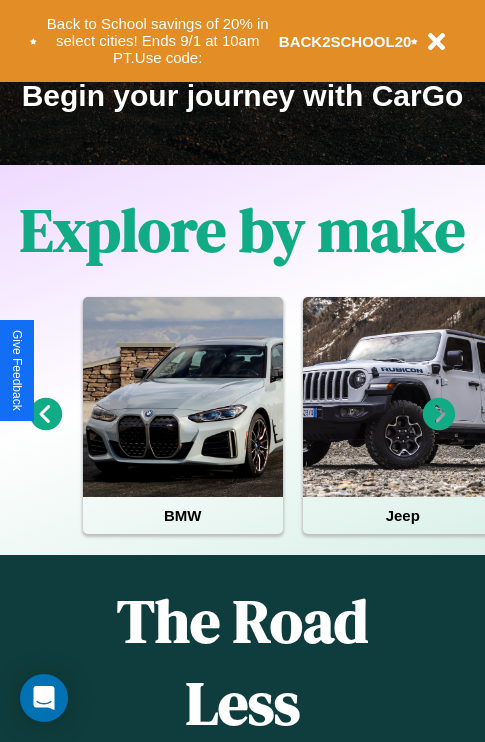 click 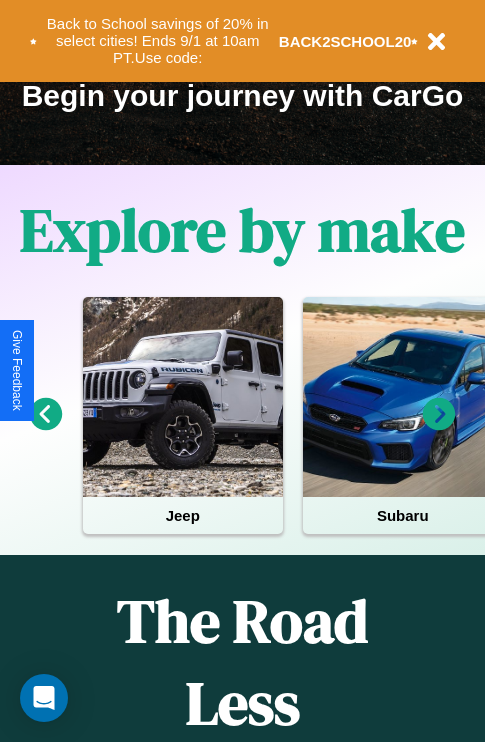 click 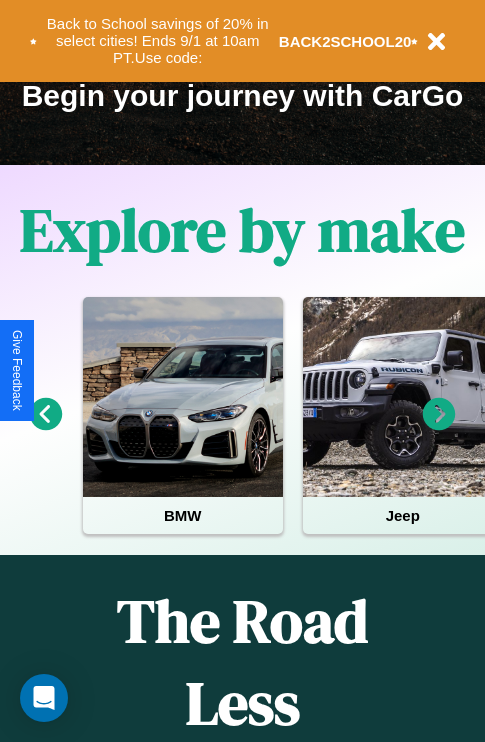click 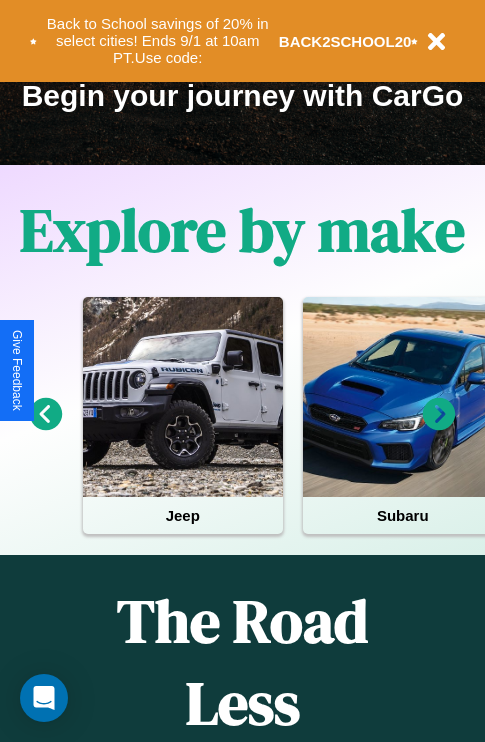 click 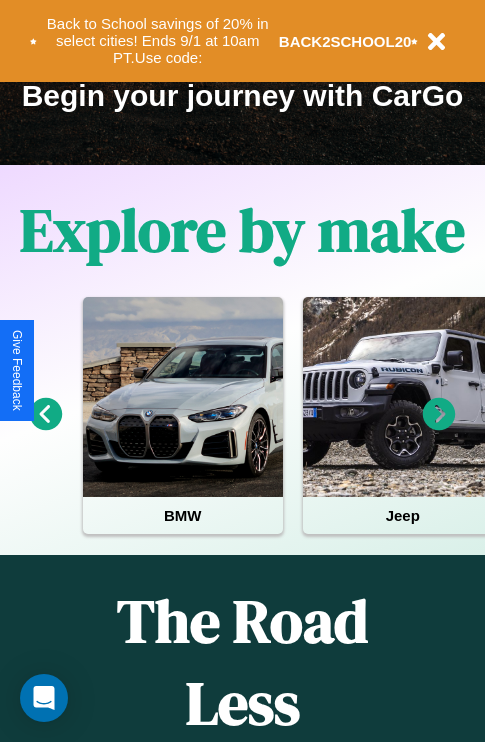 click 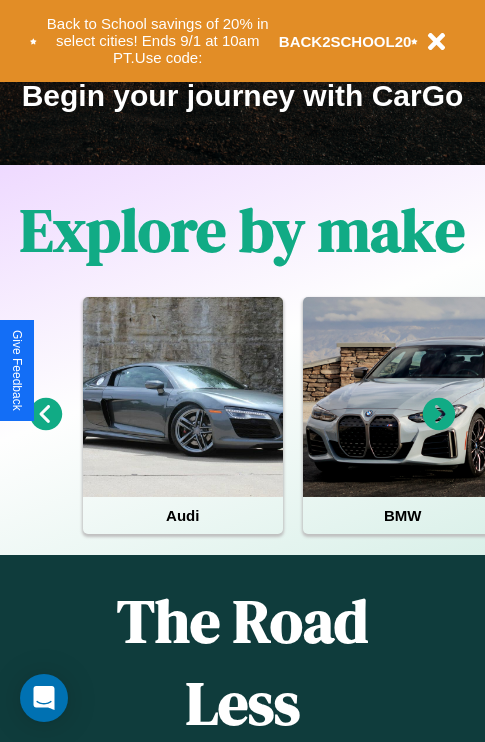 click 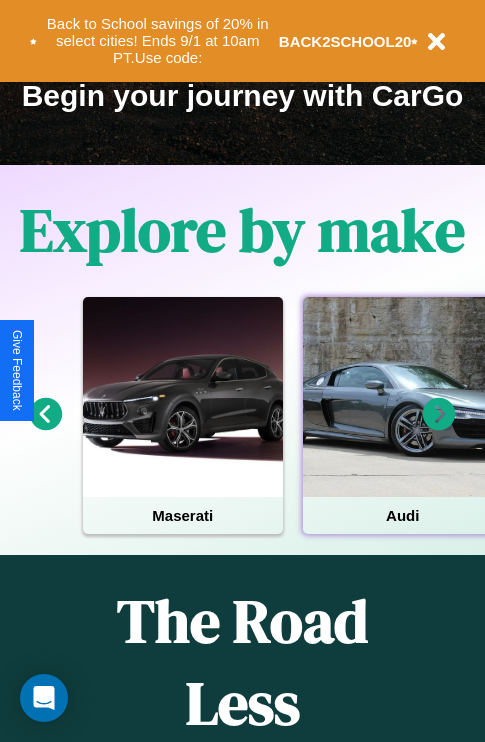 click at bounding box center [403, 397] 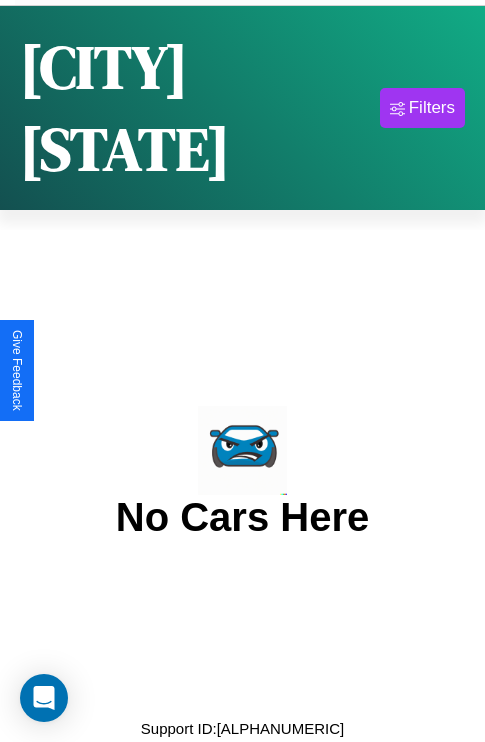 scroll, scrollTop: 0, scrollLeft: 0, axis: both 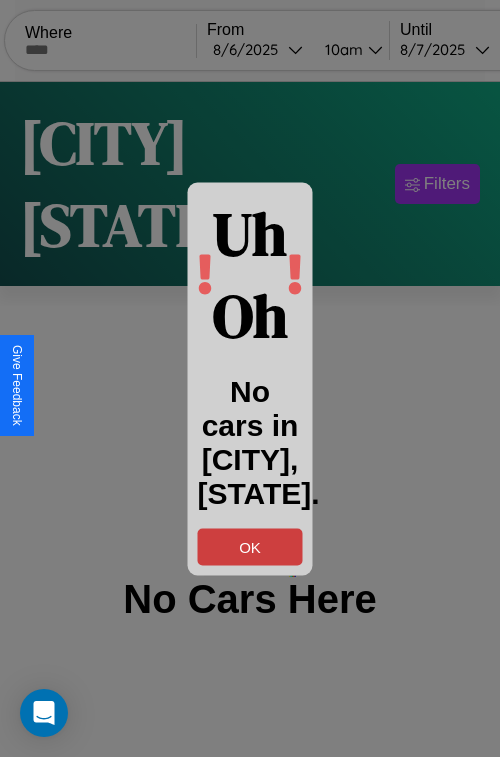 click on "OK" at bounding box center (250, 546) 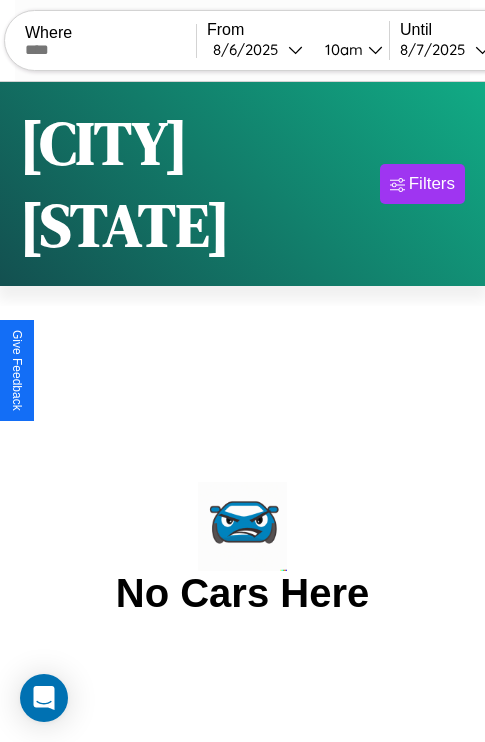 click at bounding box center (110, 50) 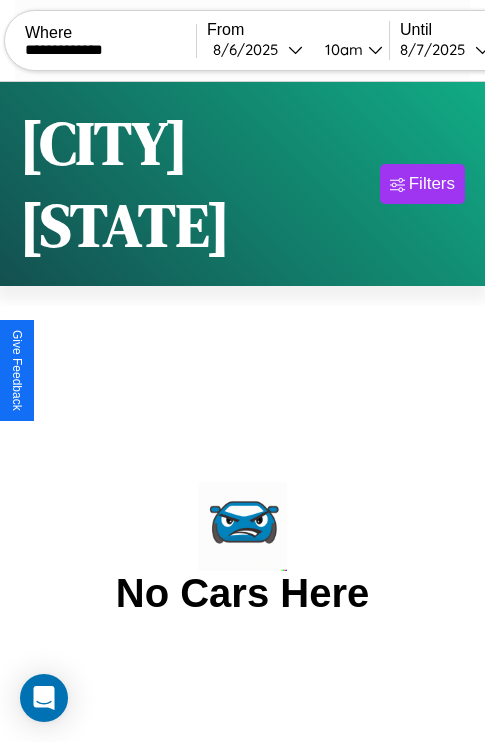 type on "**********" 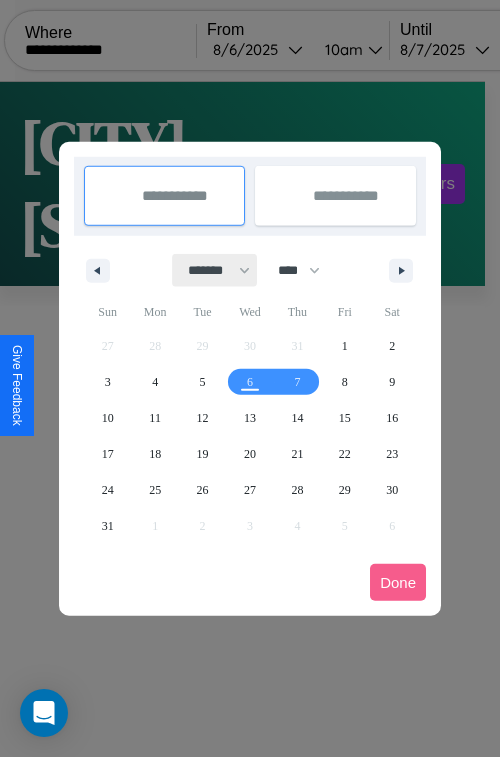 click on "******* ******** ***** ***** *** **** **** ****** ********* ******* ******** ********" at bounding box center (215, 270) 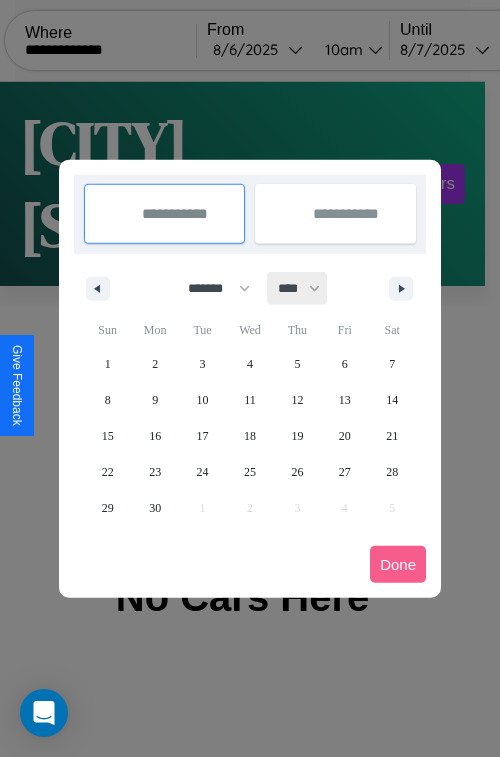 click on "**** **** **** **** **** **** **** **** **** **** **** **** **** **** **** **** **** **** **** **** **** **** **** **** **** **** **** **** **** **** **** **** **** **** **** **** **** **** **** **** **** **** **** **** **** **** **** **** **** **** **** **** **** **** **** **** **** **** **** **** **** **** **** **** **** **** **** **** **** **** **** **** **** **** **** **** **** **** **** **** **** **** **** **** **** **** **** **** **** **** **** **** **** **** **** **** **** **** **** **** **** **** **** **** **** **** **** **** **** **** **** **** **** **** **** **** **** **** **** **** ****" at bounding box center [298, 288] 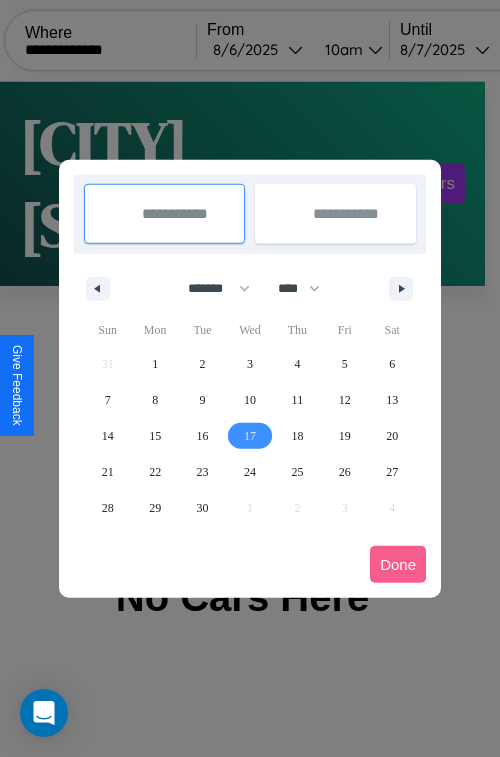 click on "17" at bounding box center [250, 436] 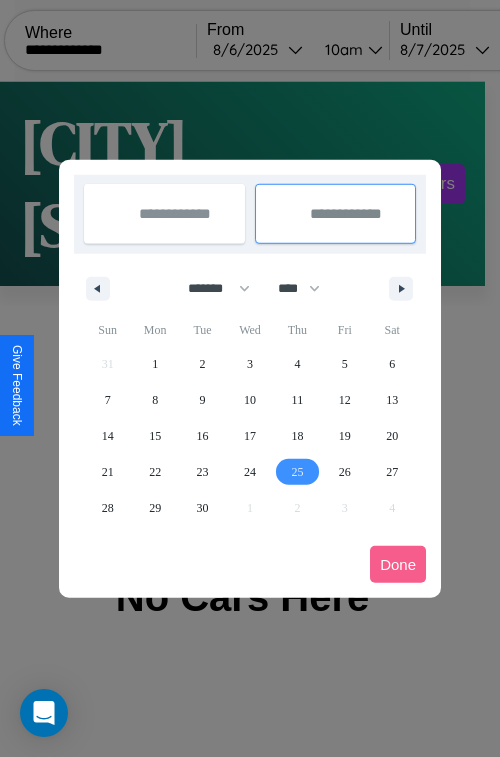 click on "25" at bounding box center [297, 472] 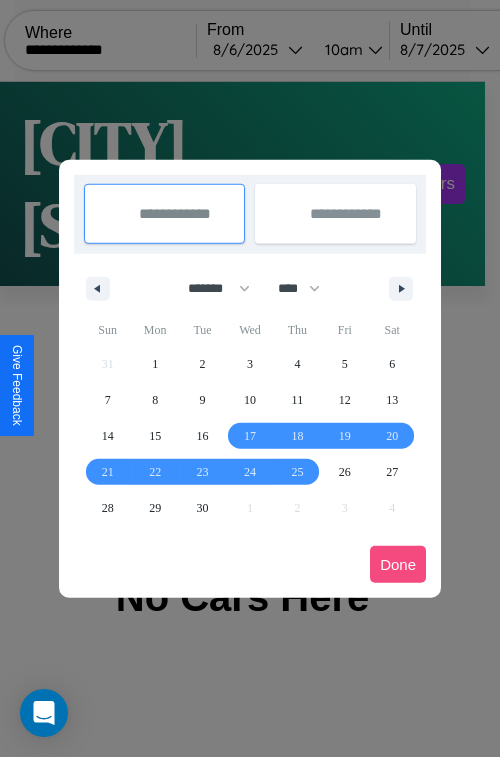 click on "Done" at bounding box center [398, 564] 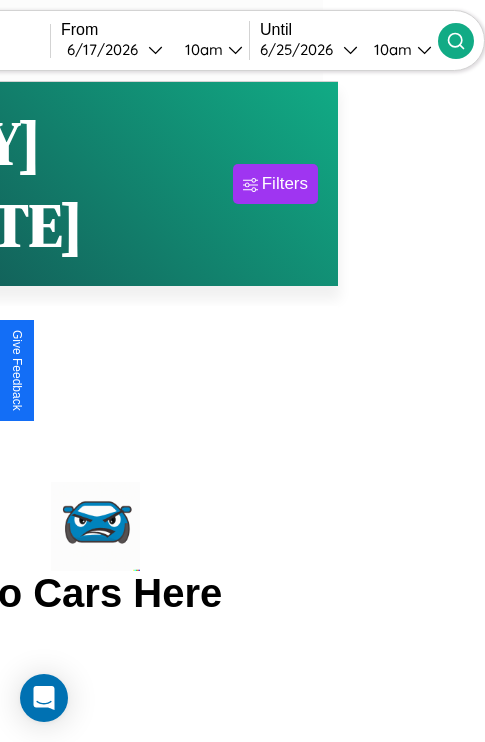 click 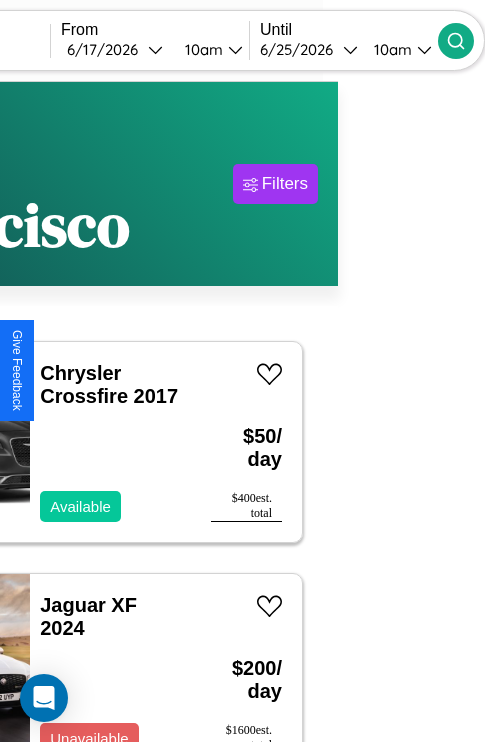 scroll, scrollTop: 177, scrollLeft: 35, axis: both 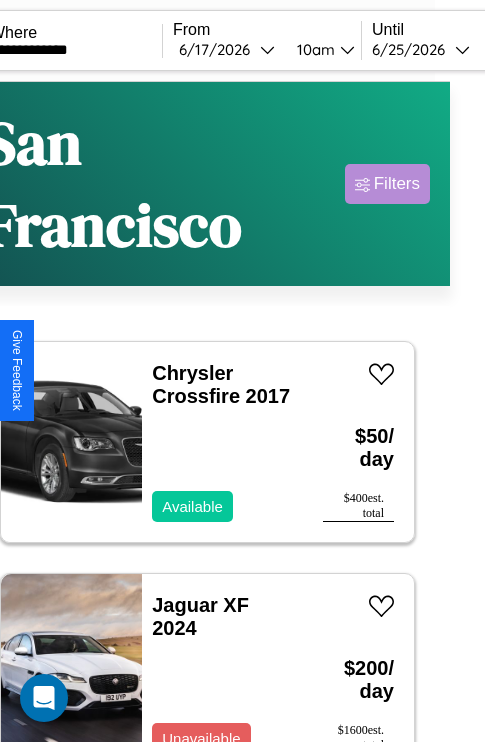 click on "Filters" at bounding box center (397, 184) 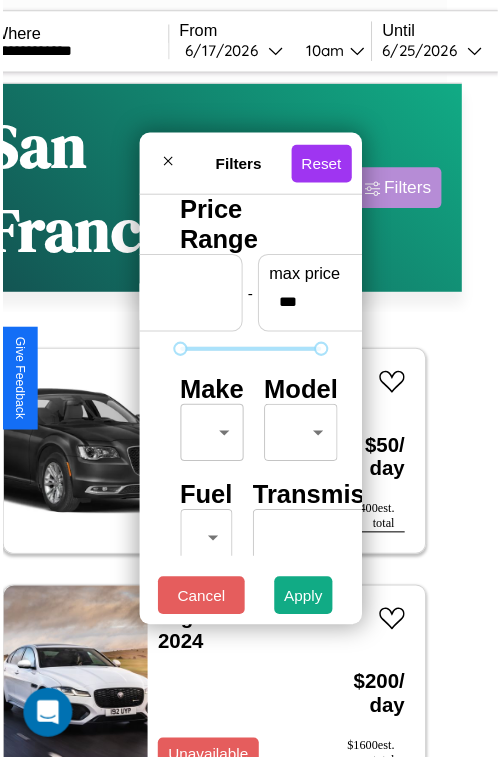 scroll, scrollTop: 59, scrollLeft: 0, axis: vertical 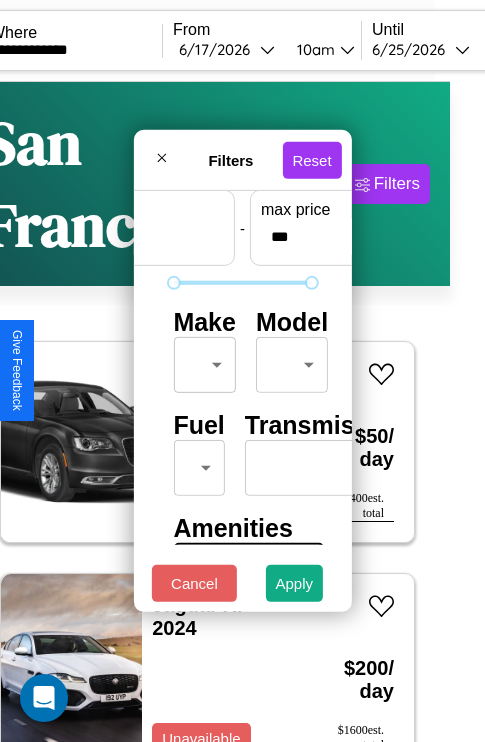 click on "**********" at bounding box center [207, 453] 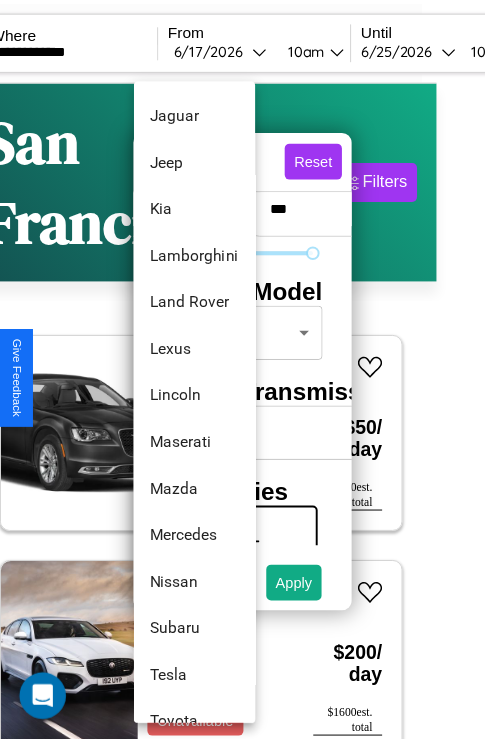 scroll, scrollTop: 998, scrollLeft: 0, axis: vertical 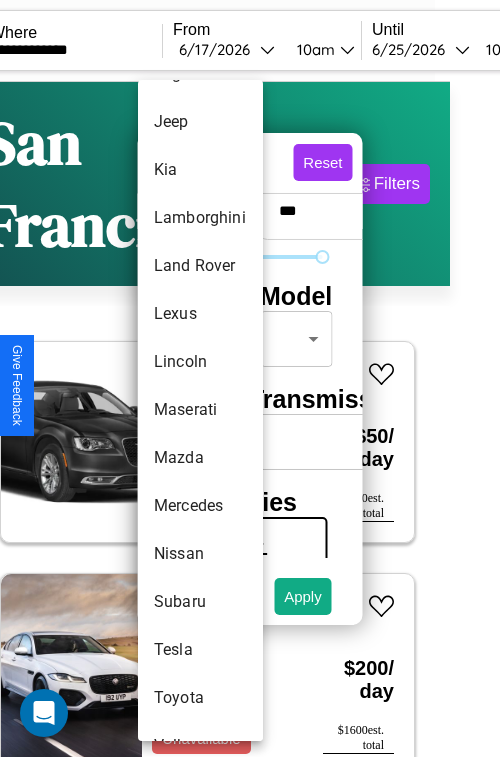 click on "Maserati" at bounding box center (200, 410) 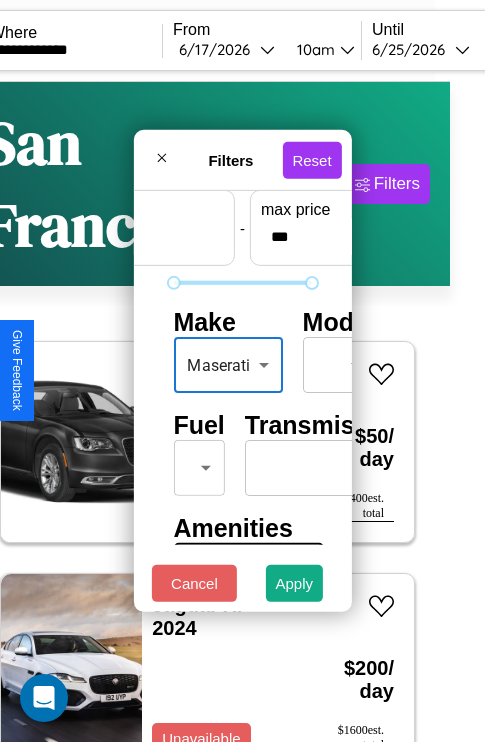 scroll, scrollTop: 162, scrollLeft: 0, axis: vertical 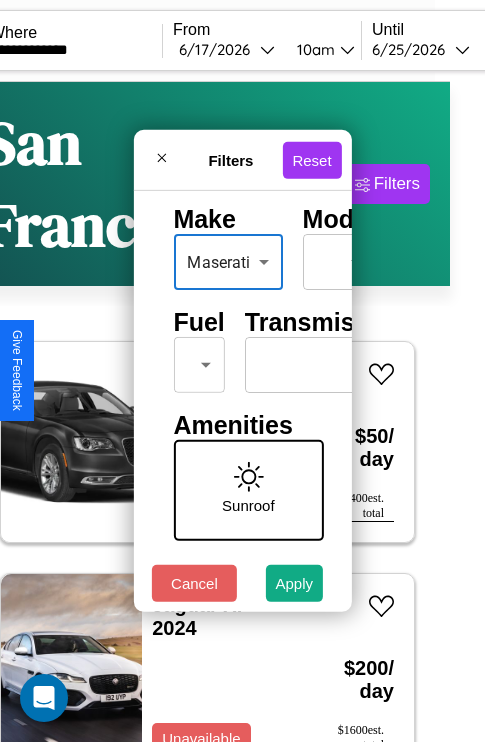 click on "**********" at bounding box center [207, 453] 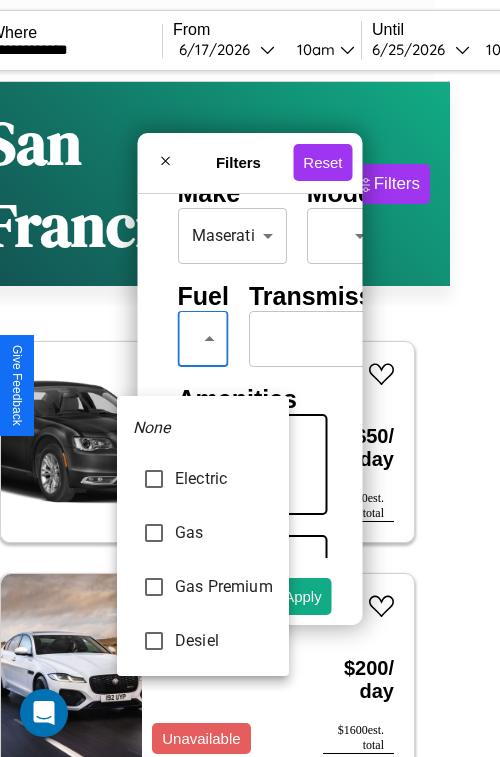 type on "********" 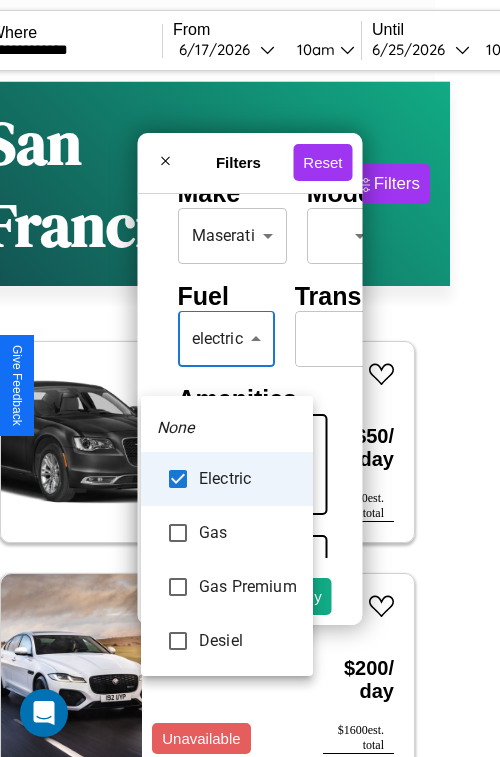 click at bounding box center [250, 378] 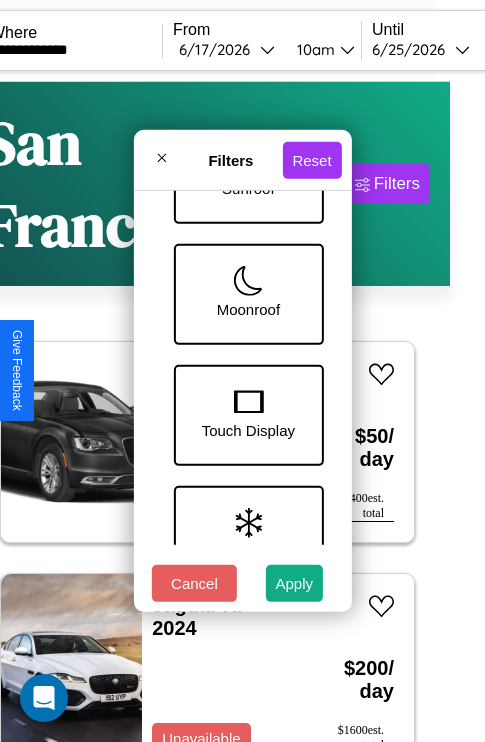 scroll, scrollTop: 651, scrollLeft: 0, axis: vertical 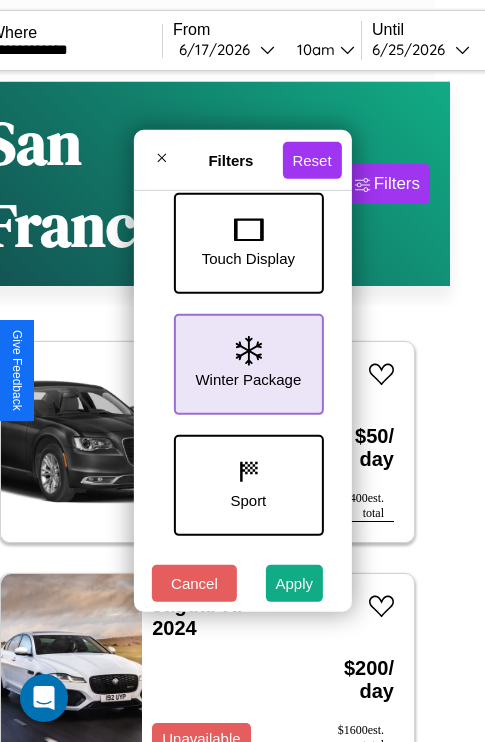 click 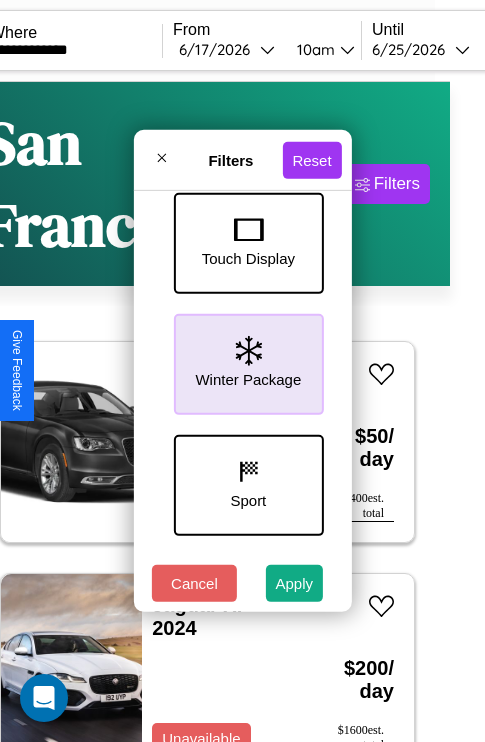 scroll, scrollTop: 772, scrollLeft: 0, axis: vertical 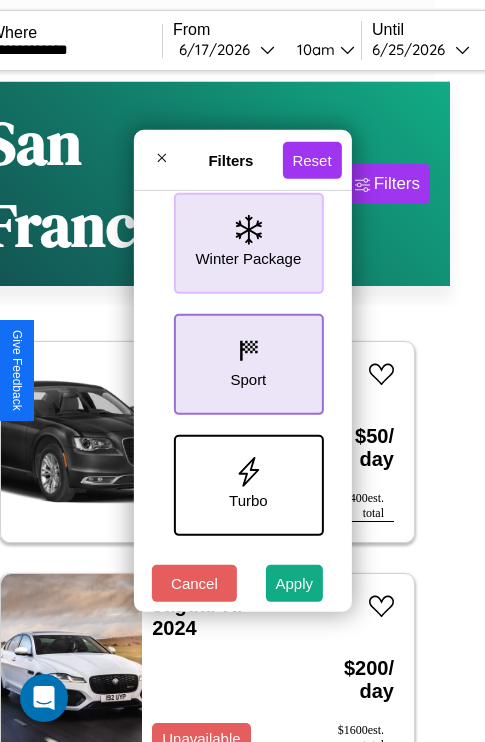 click 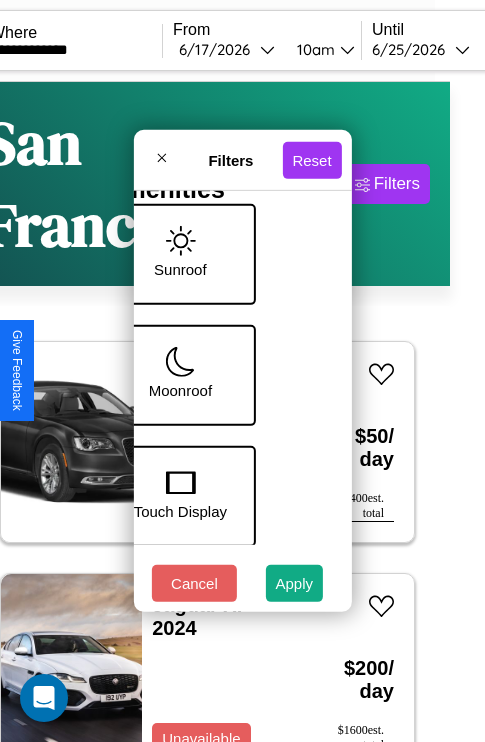 scroll, scrollTop: 162, scrollLeft: 111, axis: both 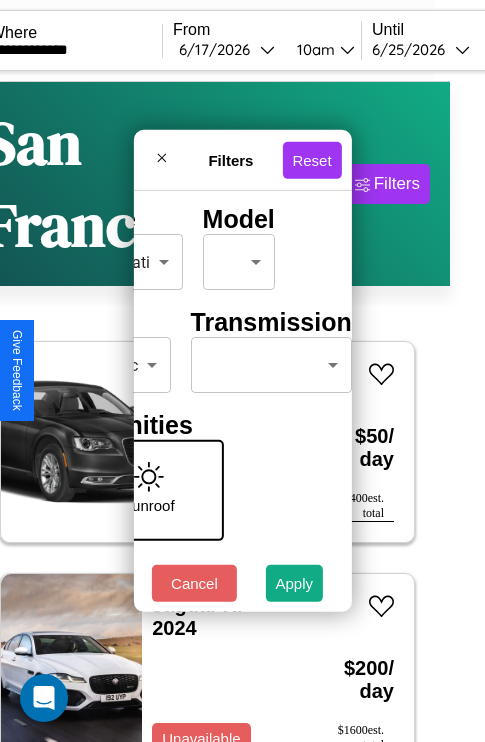 click on "**********" at bounding box center (207, 453) 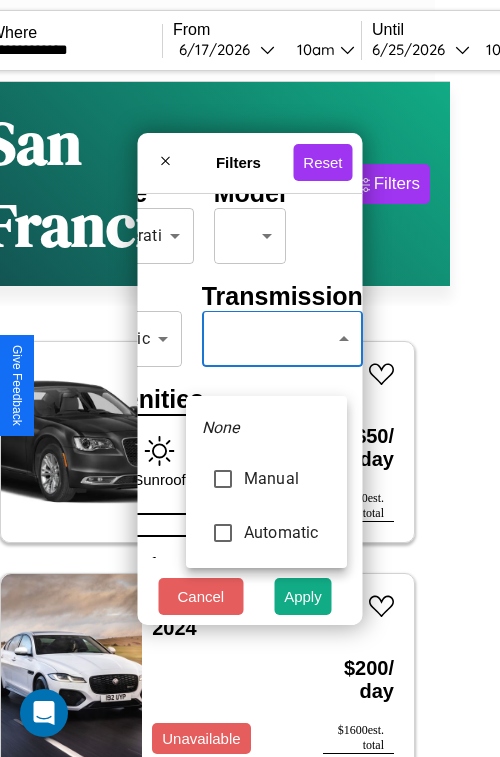 type on "*********" 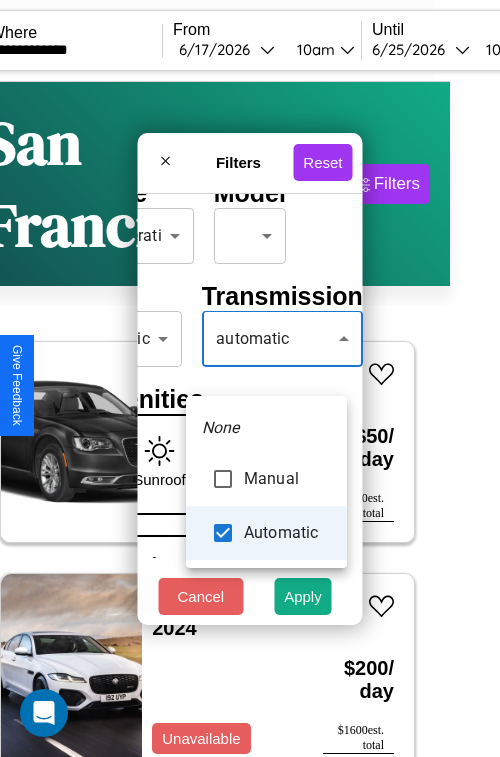 click at bounding box center [250, 378] 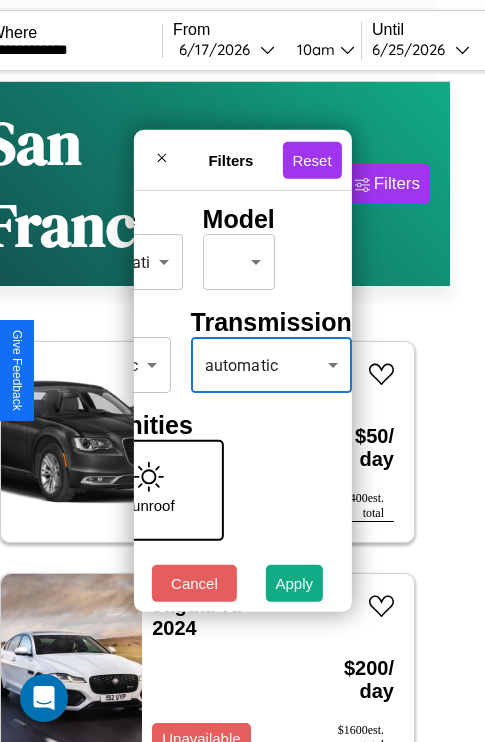 click on "Apply" at bounding box center (295, 583) 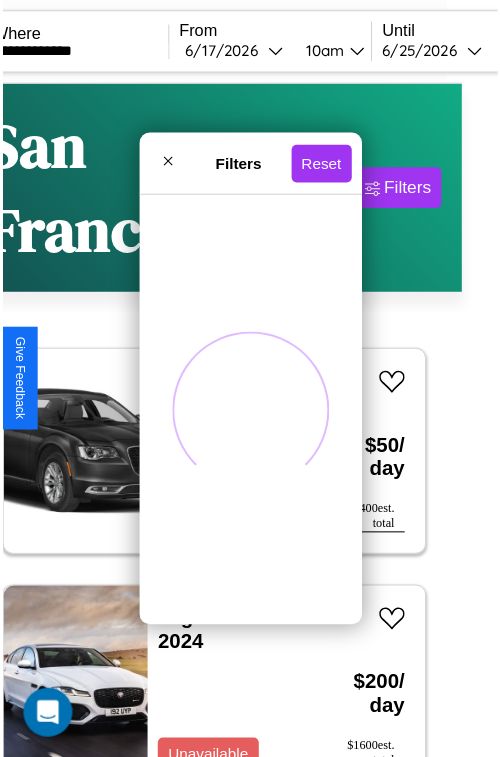 scroll, scrollTop: 0, scrollLeft: 0, axis: both 